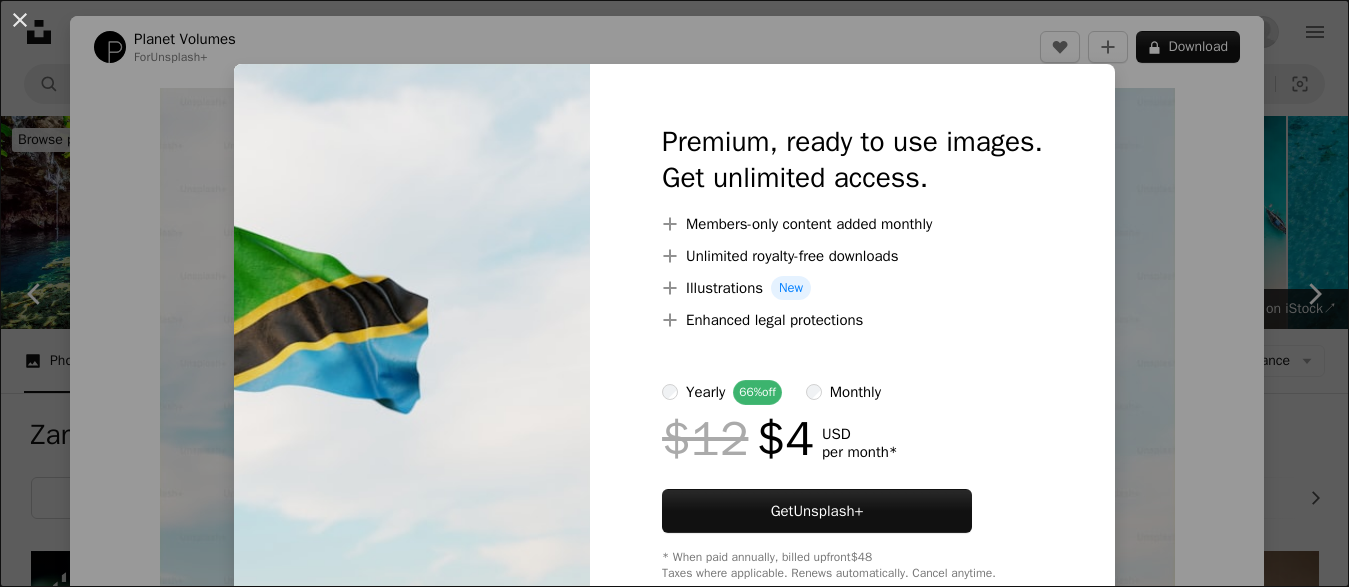 scroll, scrollTop: 714, scrollLeft: 0, axis: vertical 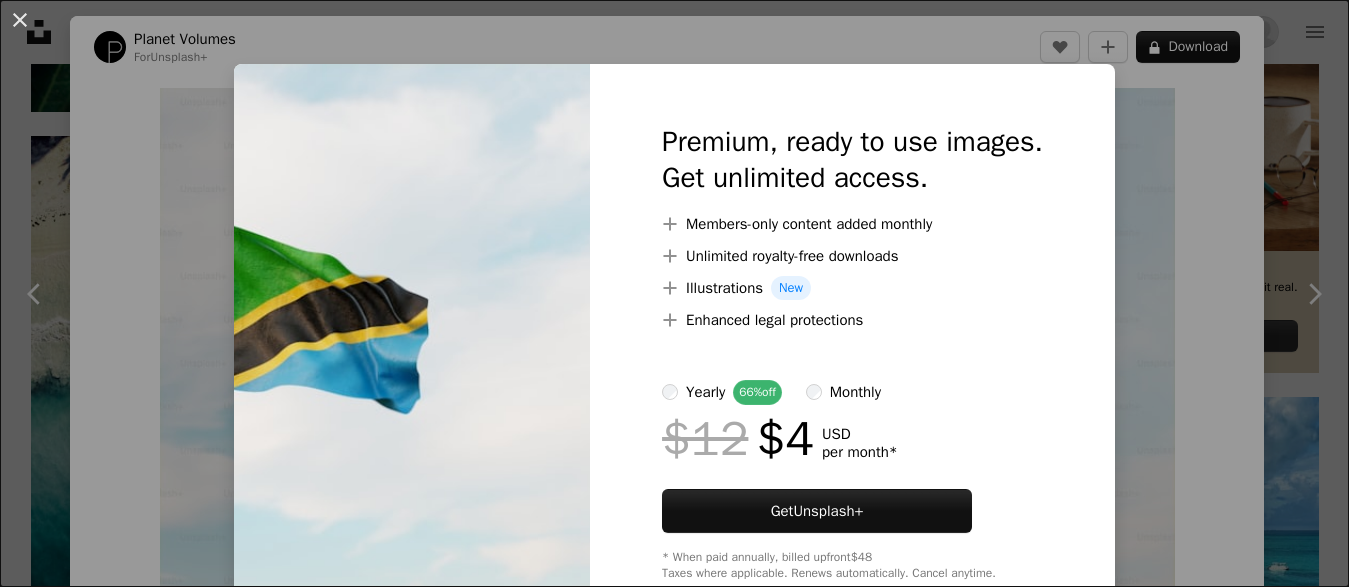 click on "An X shape Premium, ready to use images. Get unlimited access. A plus sign Members-only content added monthly A plus sign Unlimited royalty-free downloads A plus sign Illustrations  New A plus sign Enhanced legal protections yearly 66%  off monthly $12   $4 USD per month * Get  Unsplash+ * When paid annually, billed upfront  $48 Taxes where applicable. Renews automatically. Cancel anytime." at bounding box center [674, 293] 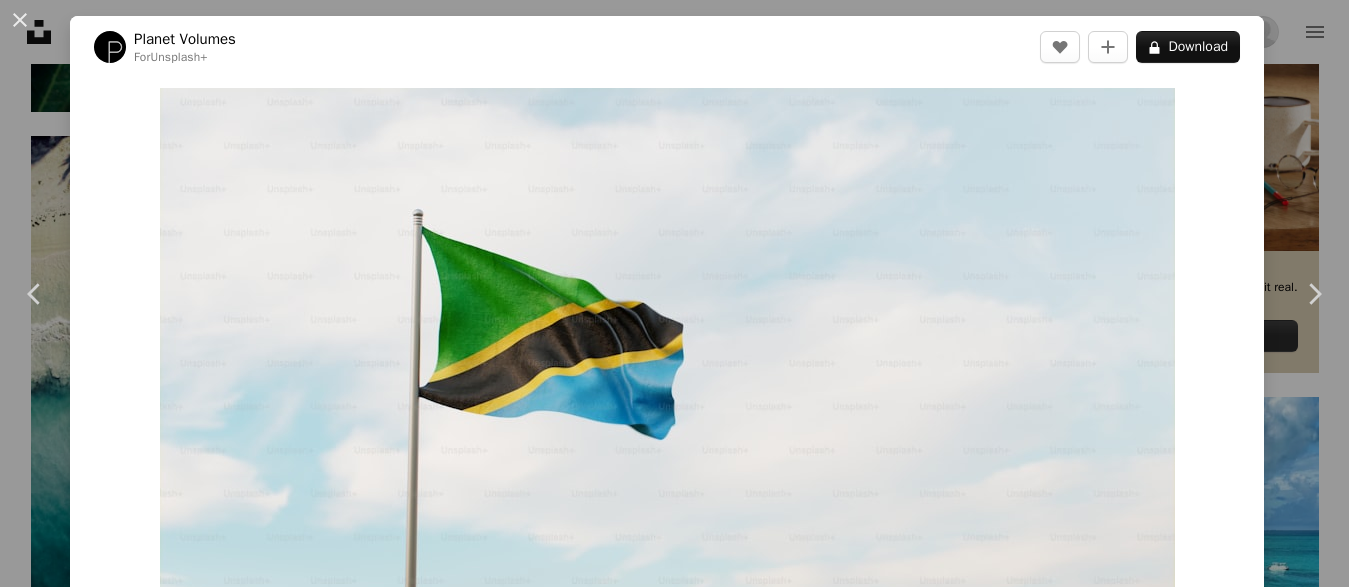 click on "An X shape Chevron left Chevron right Planet Volumes For Unsplash+ A heart A plus sign A lock Download Zoom in A forward-right arrow Share More Actions Tanzania Calendar outlined Published on December 14, 2022 Safety Licensed under the Unsplash+ License zanzibar tanzania From this series Chevron right Plus sign for Unsplash+ Plus sign for Unsplash+ Plus sign for Unsplash+ Plus sign for Unsplash+ Plus sign for Unsplash+ Plus sign for Unsplash+ Plus sign for Unsplash+ Plus sign for Unsplash+ Plus sign for Unsplash+ Plus sign for Unsplash+ Related images Plus sign for Unsplash+ A heart A plus sign Planet Volumes For Unsplash+ A lock Download A heart A plus sign Planet Volumes For Unsplash+ A lock Download A heart A plus sign Planet Volumes For Unsplash+ A lock Download A heart A plus sign Planet Volumes For Unsplash+ A lock Download A heart A plus sign Planet Volumes For Unsplash+ A lock Download A heart For" at bounding box center [674, 293] 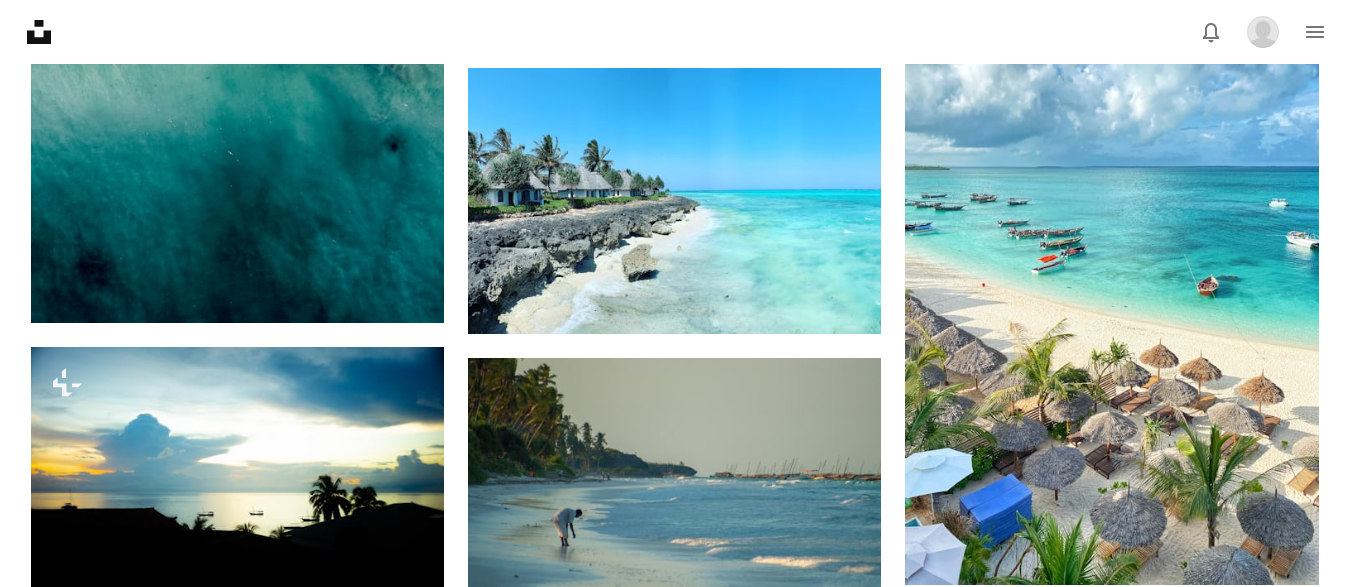 scroll, scrollTop: 1122, scrollLeft: 0, axis: vertical 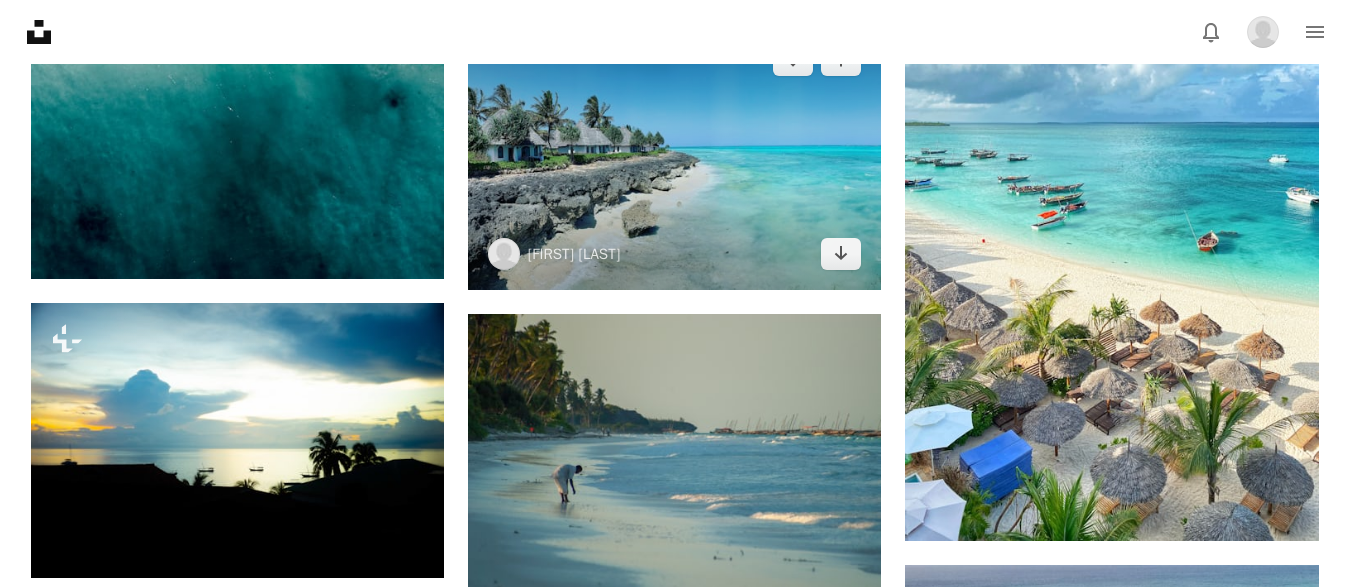 click at bounding box center (674, 157) 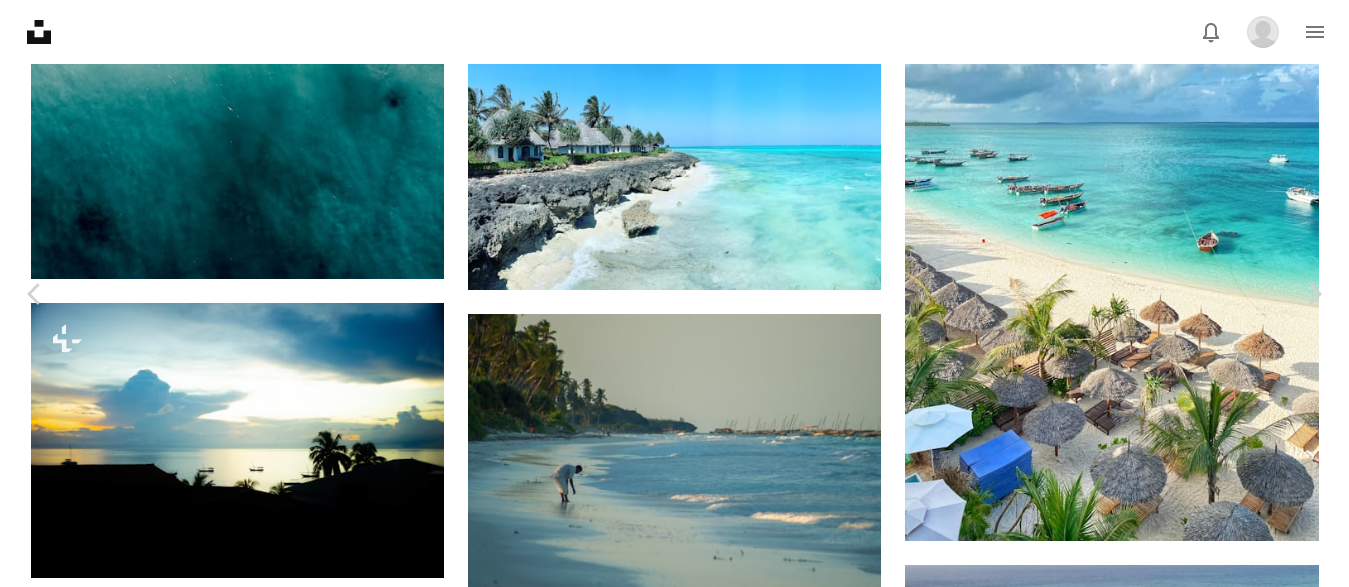 scroll, scrollTop: 0, scrollLeft: 0, axis: both 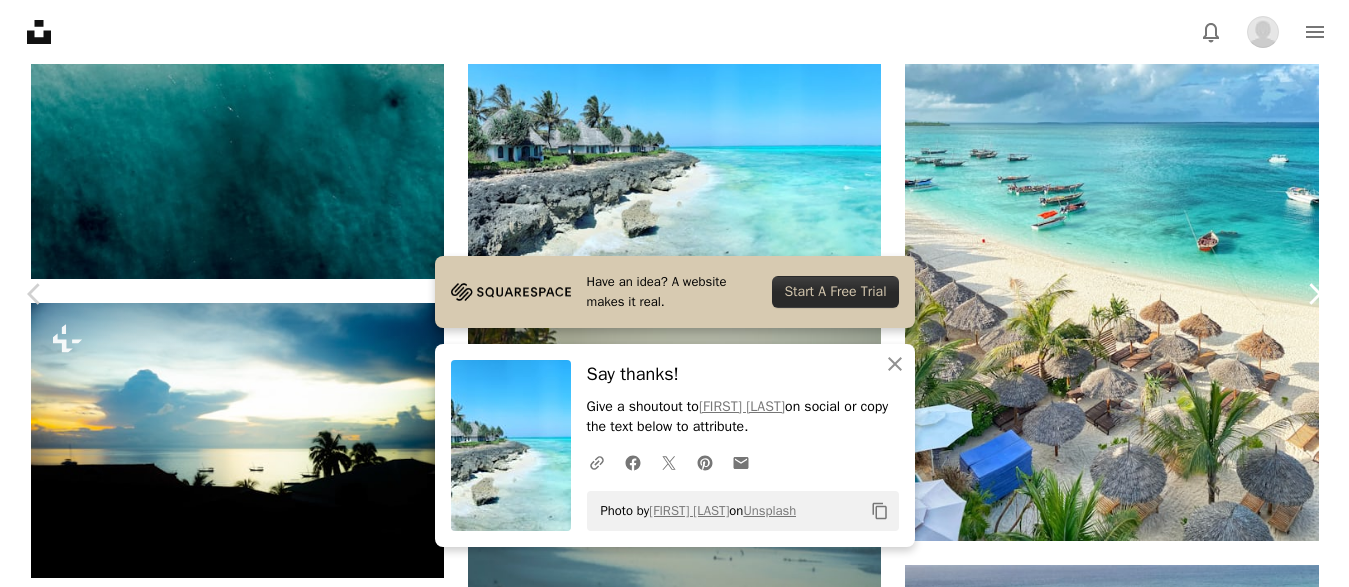 click on "Chevron right" at bounding box center (1314, 294) 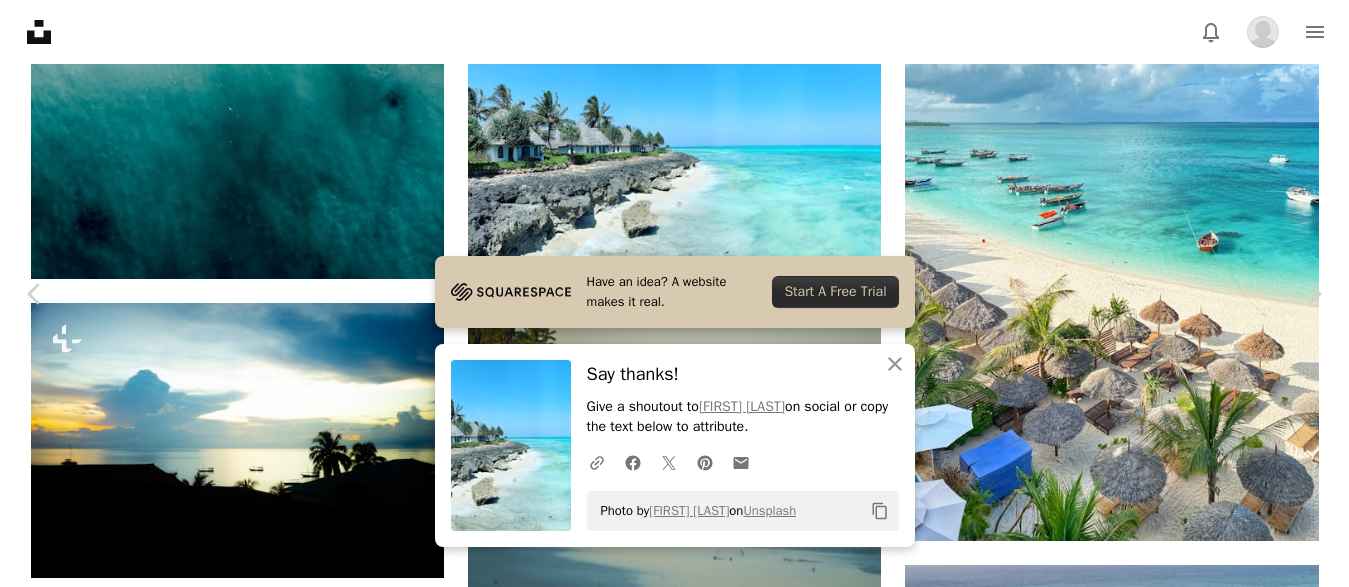 click on "An X shape" at bounding box center [20, 20] 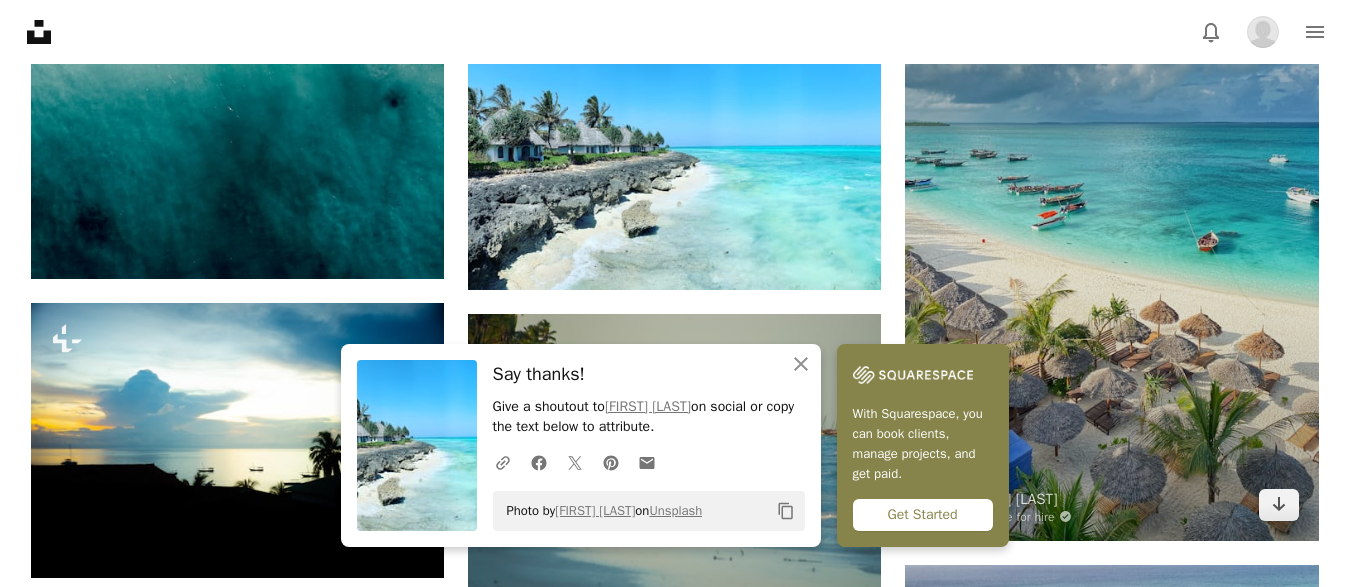 click at bounding box center (1111, 264) 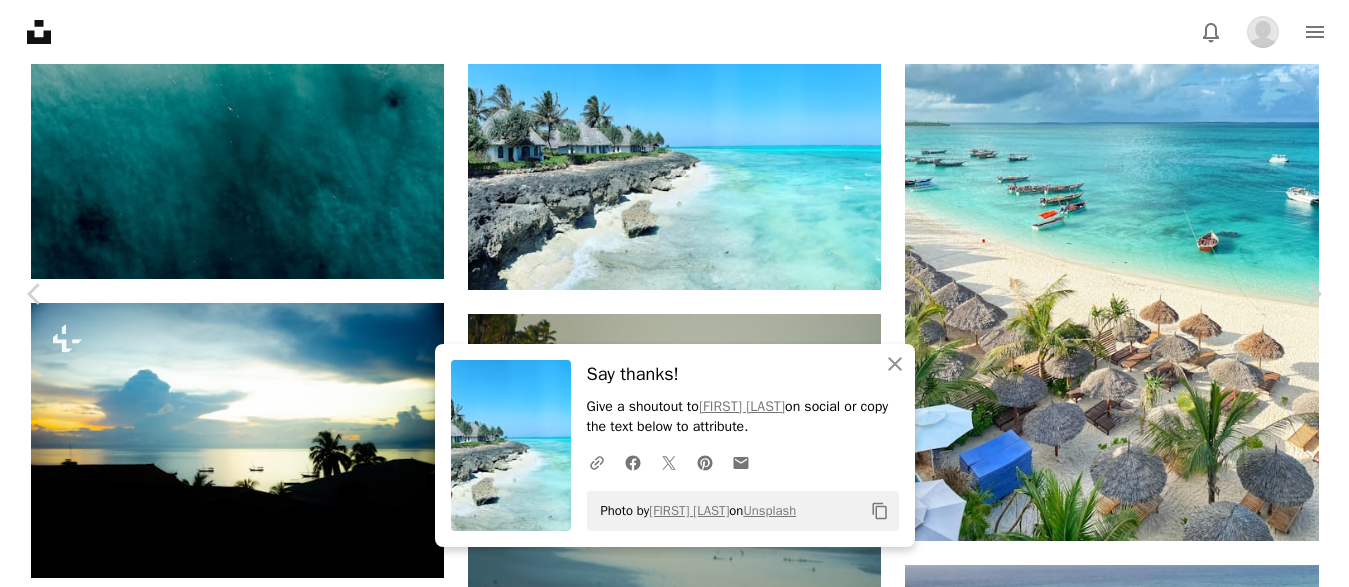 scroll, scrollTop: 1200, scrollLeft: 0, axis: vertical 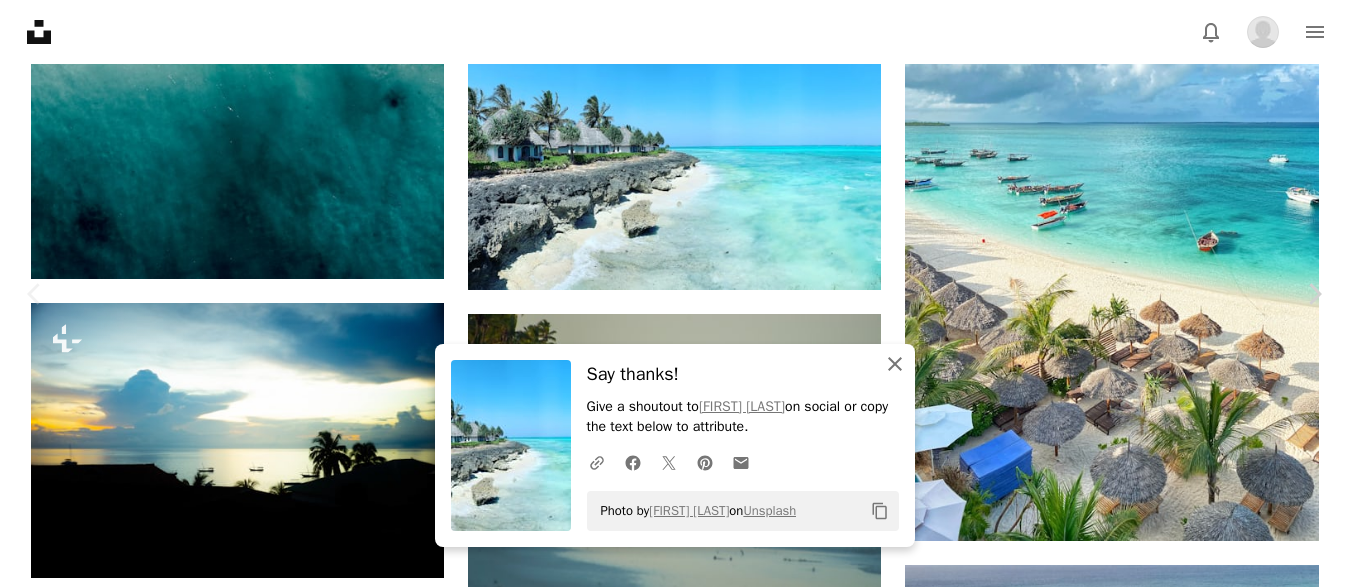 click 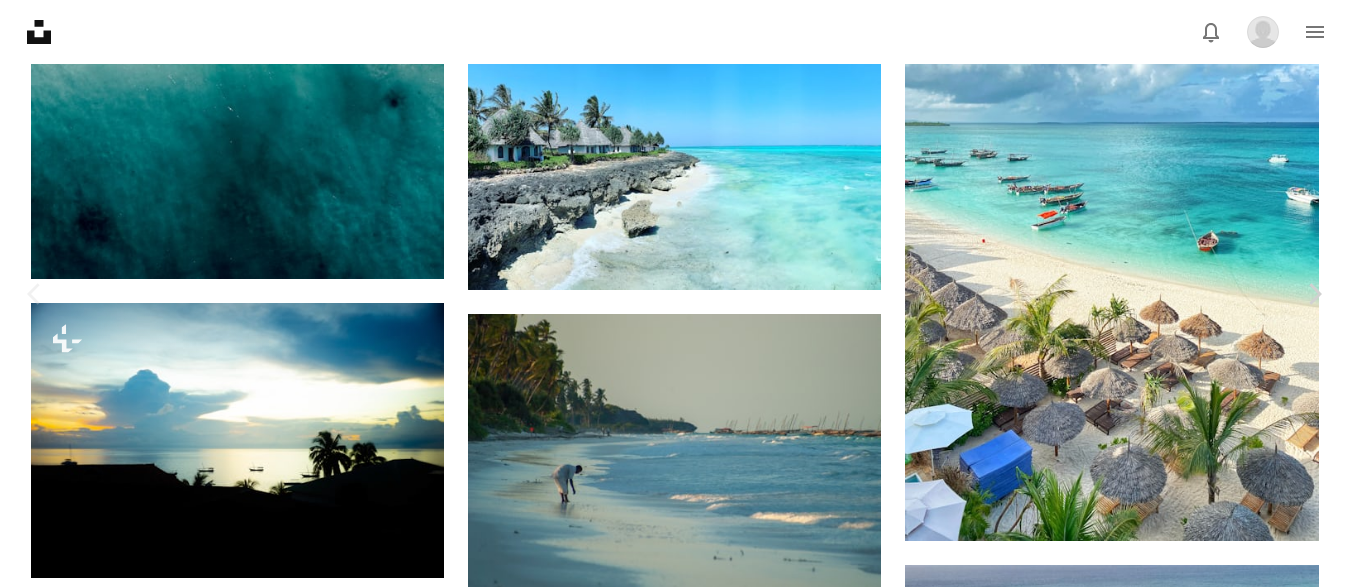 scroll, scrollTop: 600, scrollLeft: 0, axis: vertical 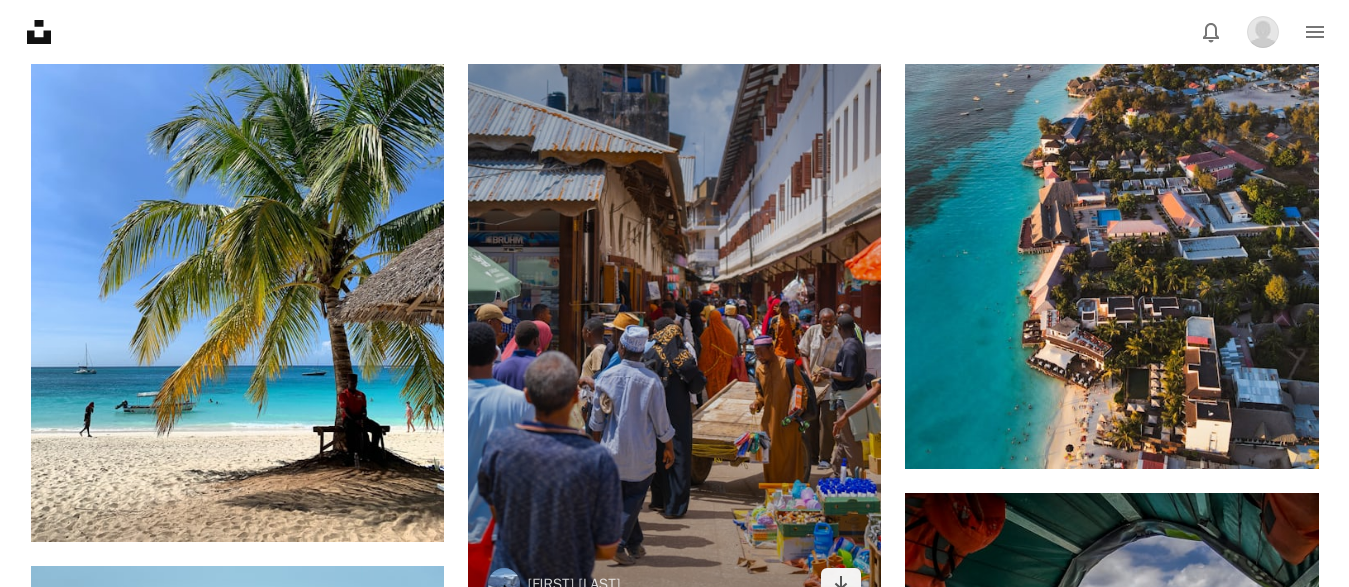 click at bounding box center [674, 310] 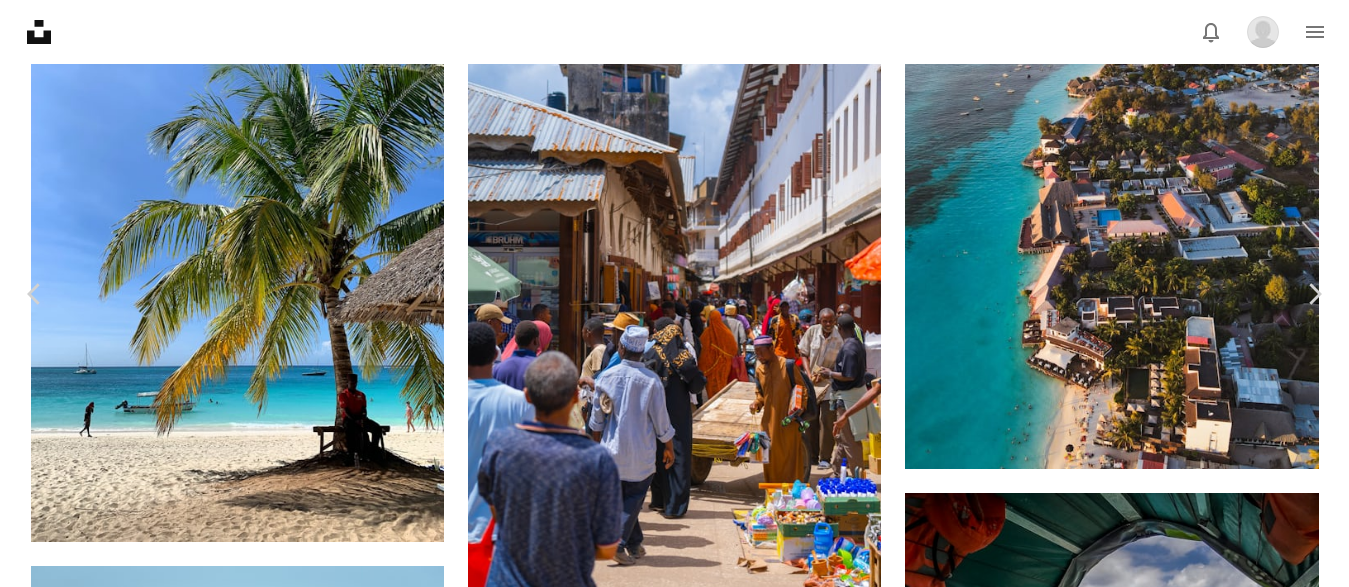 scroll, scrollTop: 0, scrollLeft: 0, axis: both 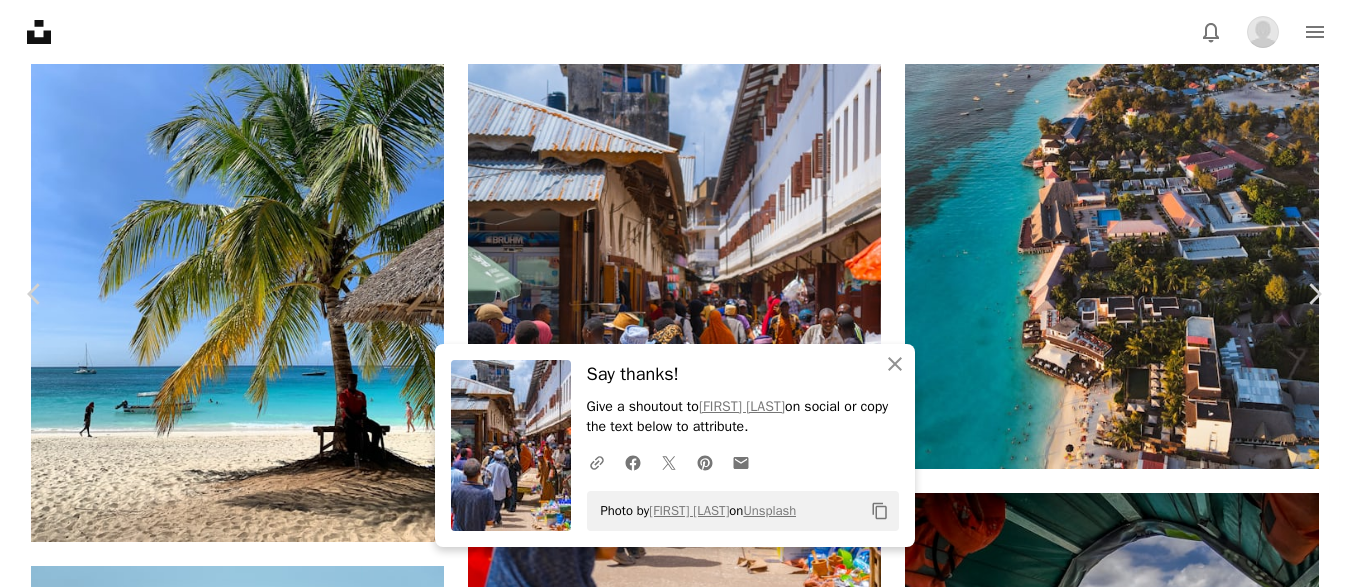 click on "An X shape" at bounding box center (20, 20) 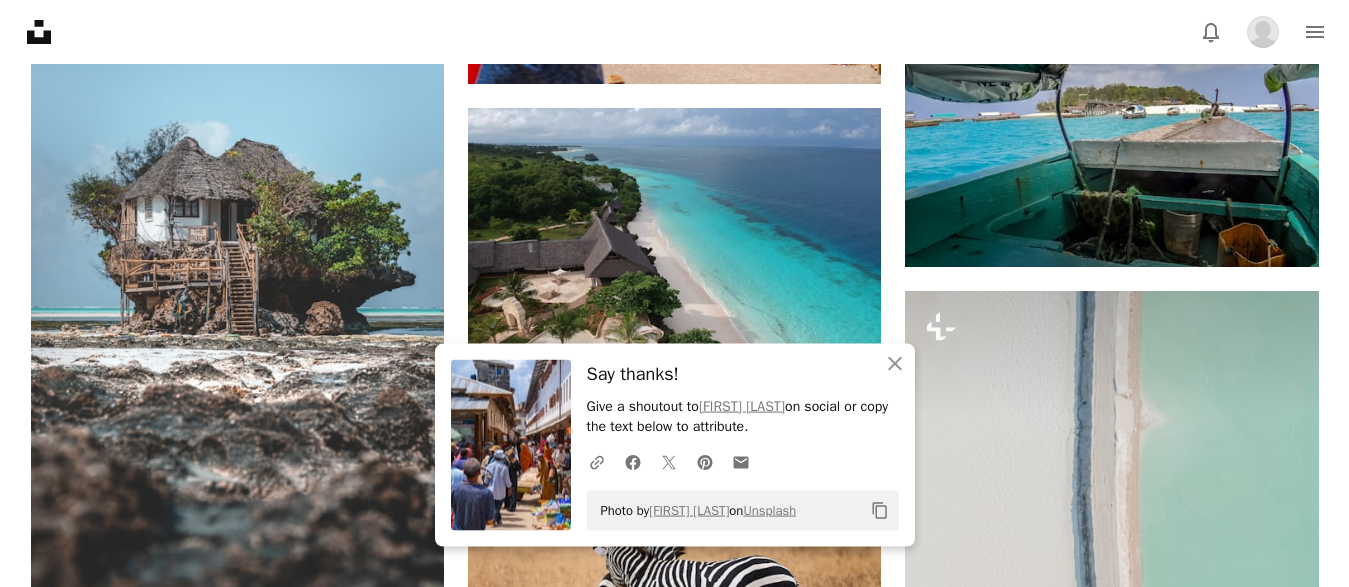 scroll, scrollTop: 2346, scrollLeft: 0, axis: vertical 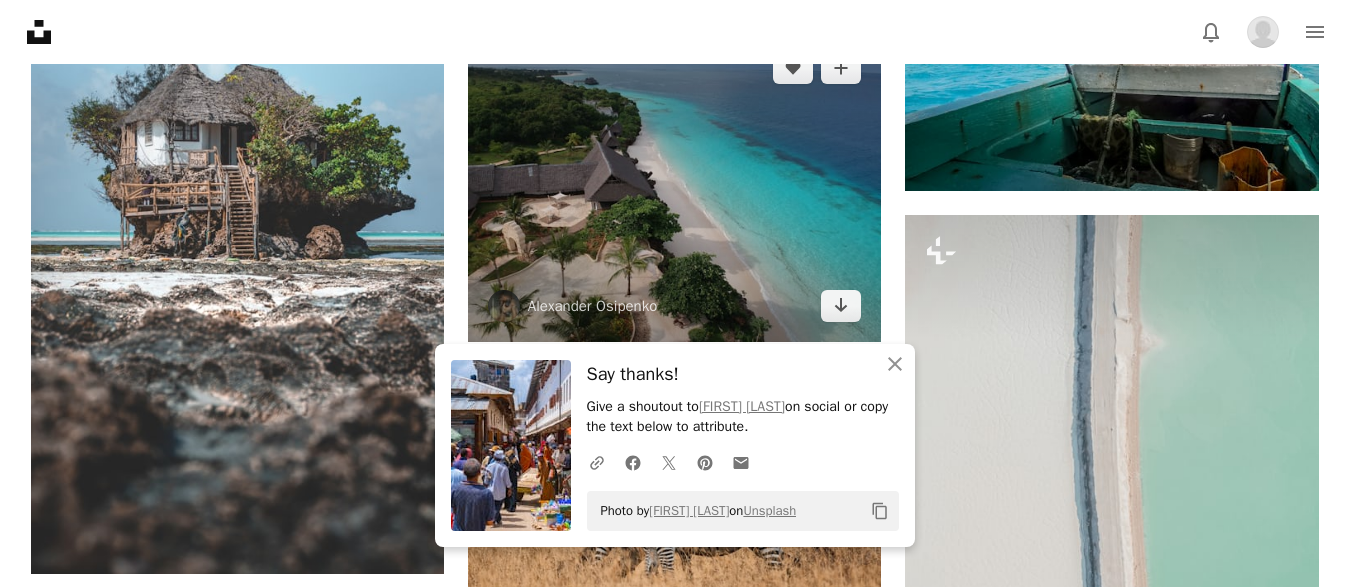 click at bounding box center (674, 187) 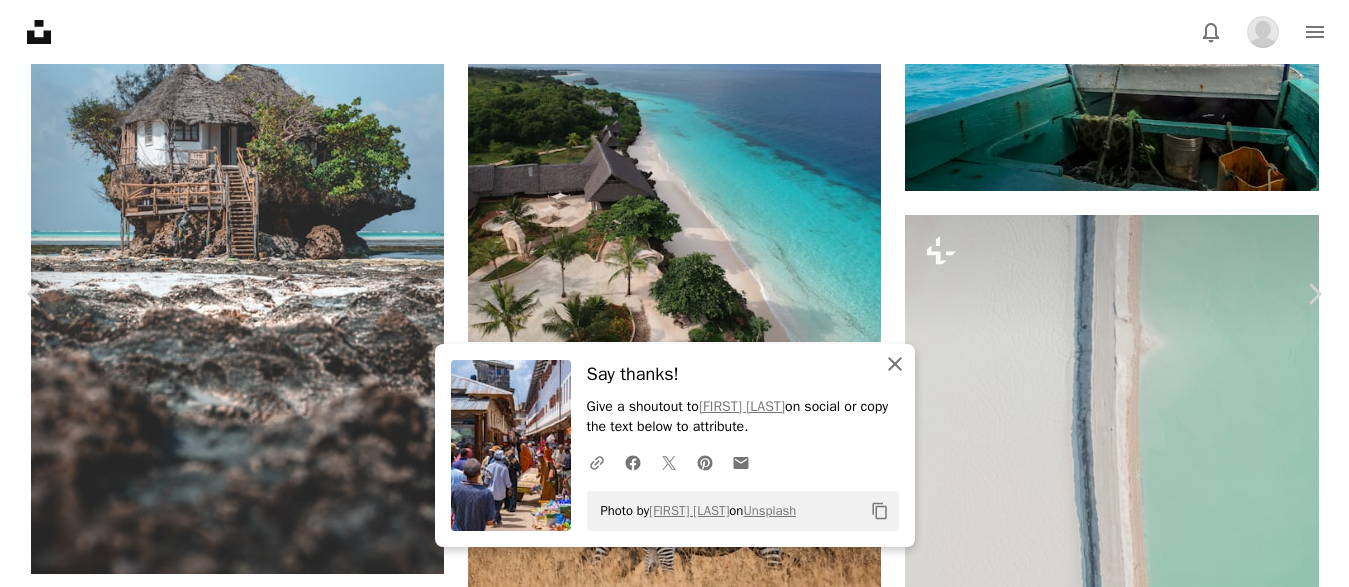 drag, startPoint x: 885, startPoint y: 363, endPoint x: 671, endPoint y: 416, distance: 220.46542 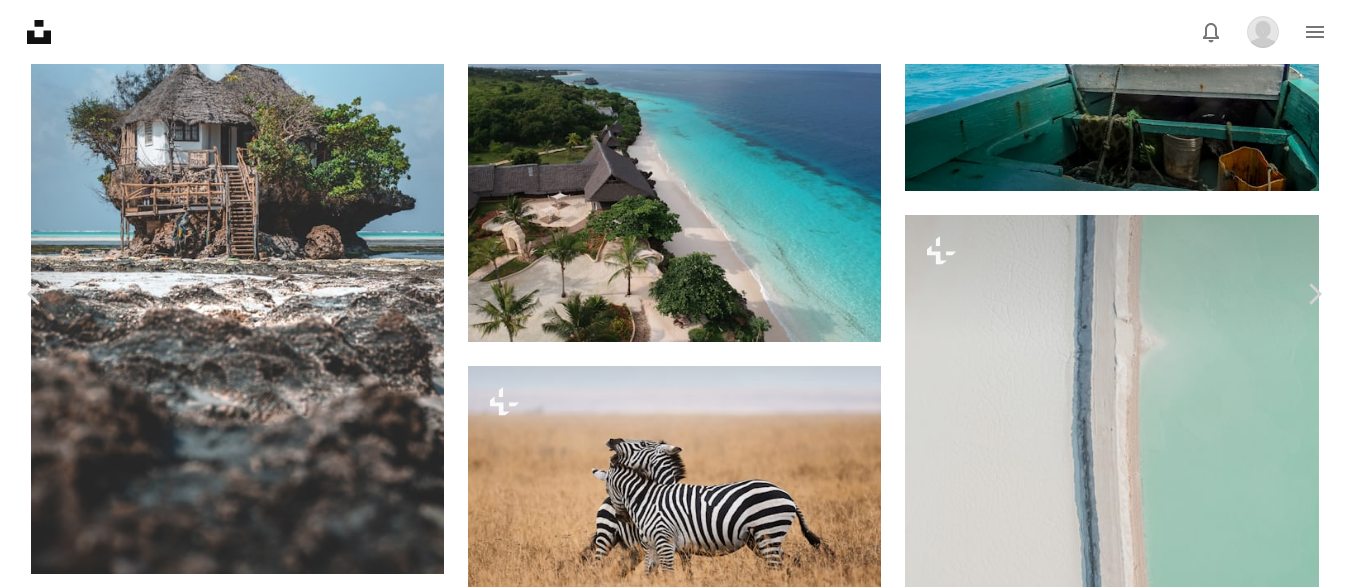 scroll, scrollTop: 0, scrollLeft: 0, axis: both 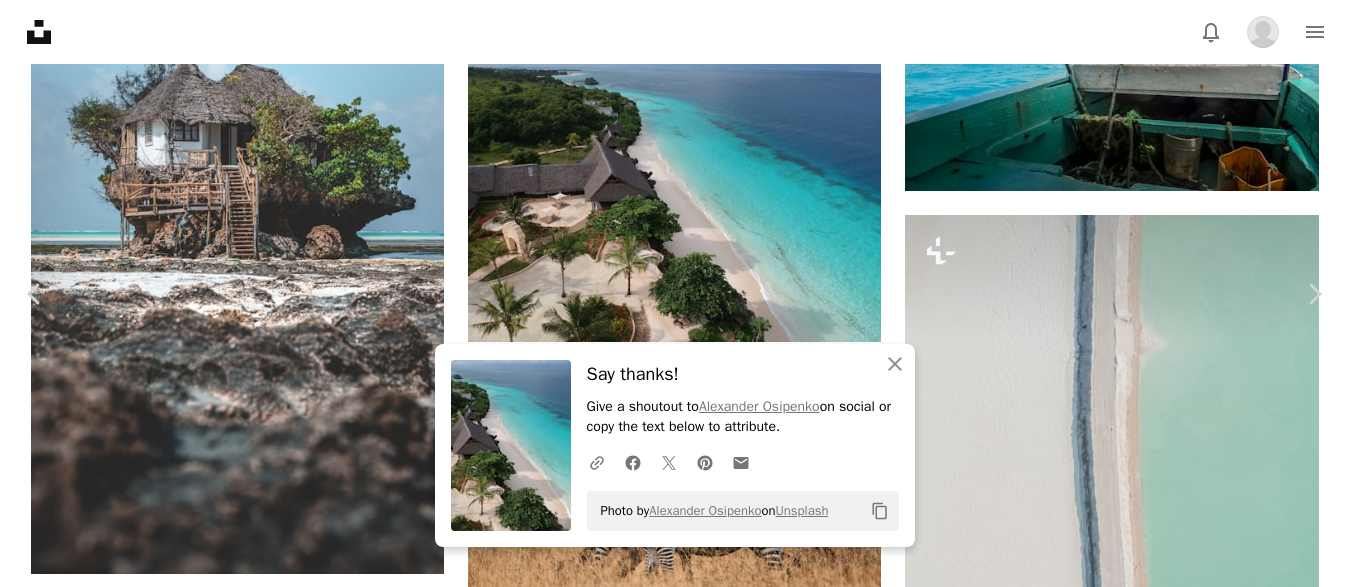 click on "An X shape" at bounding box center (20, 20) 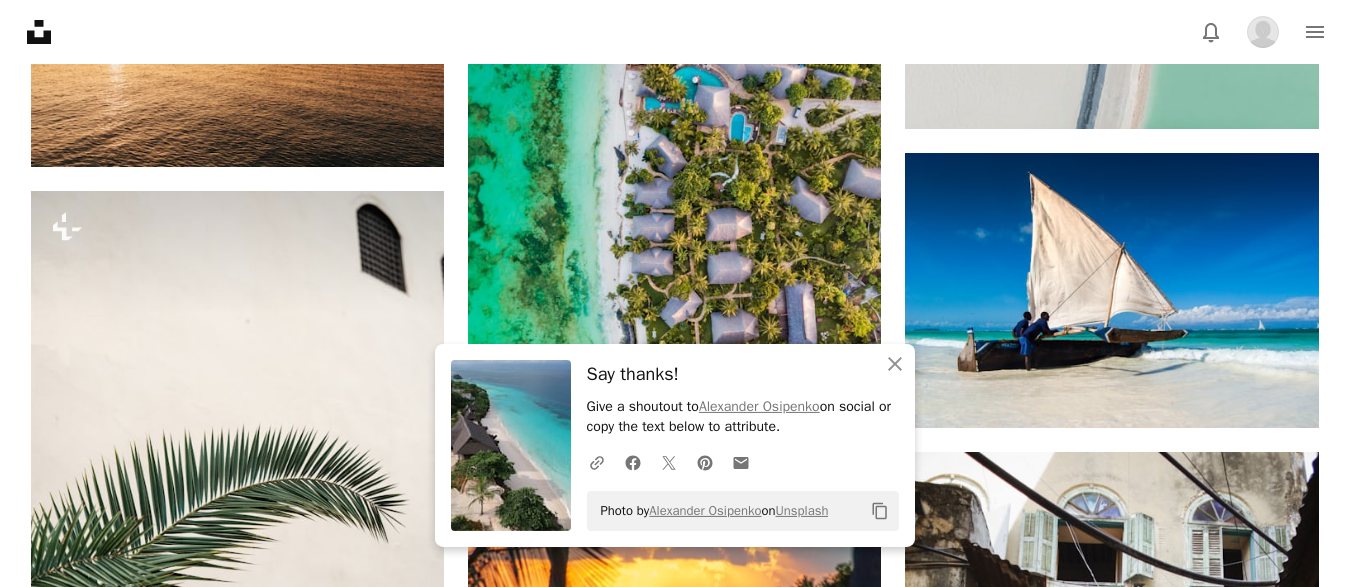 scroll, scrollTop: 3060, scrollLeft: 0, axis: vertical 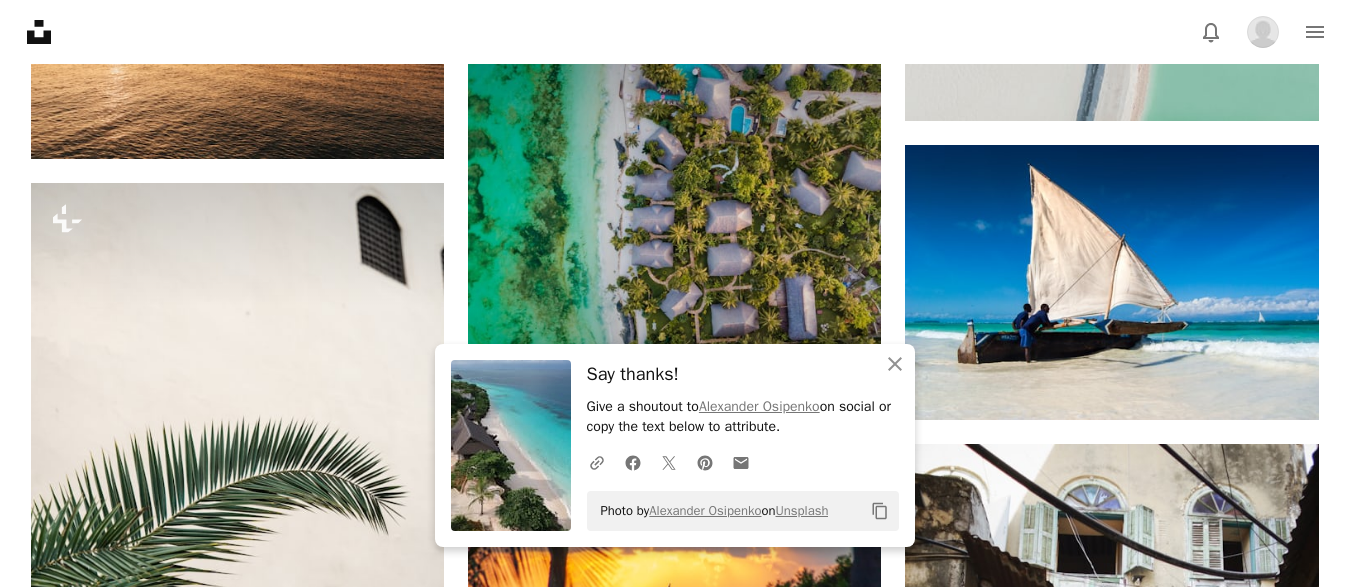 click at bounding box center (674, 227) 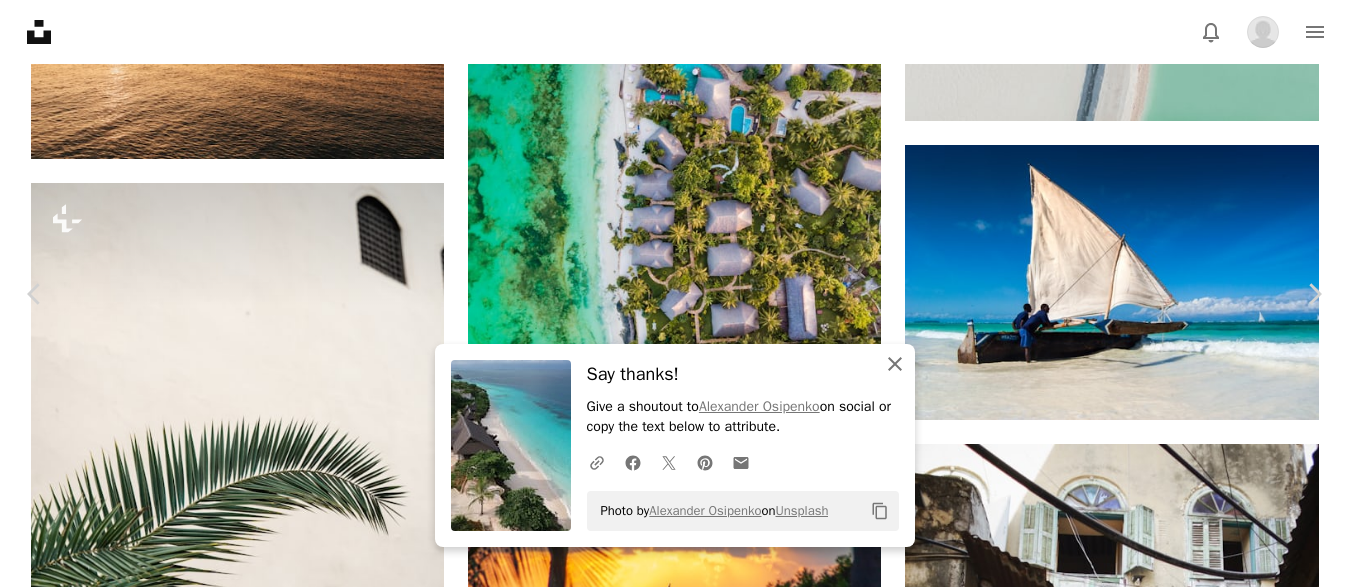 click on "An X shape" 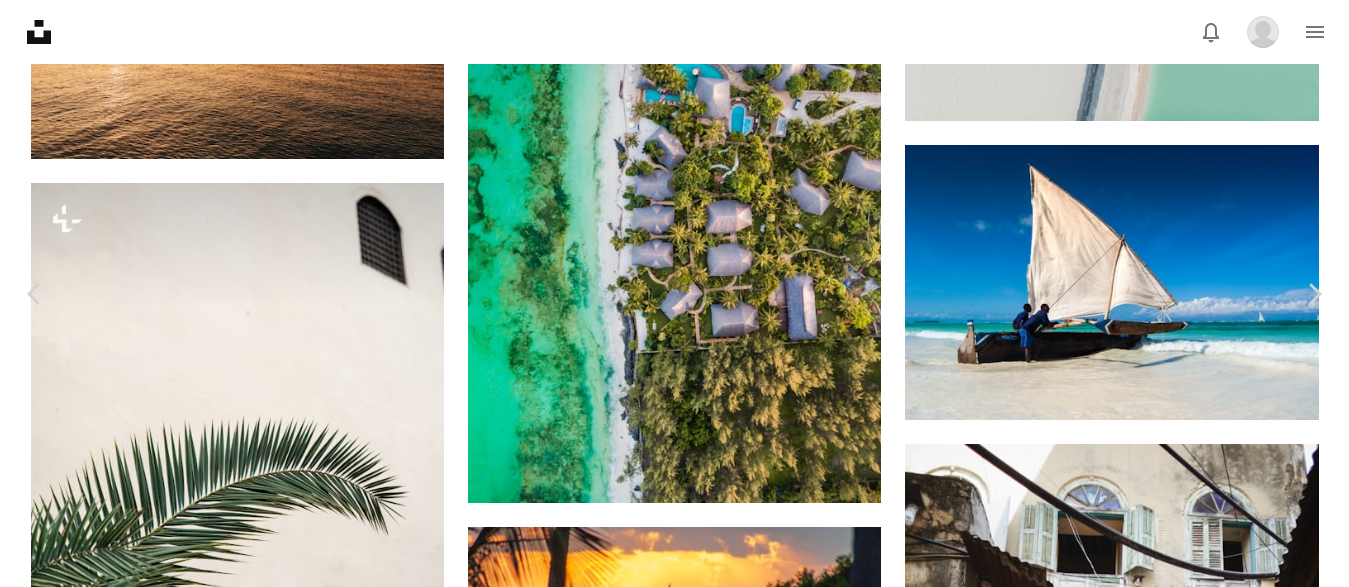 scroll, scrollTop: 360, scrollLeft: 0, axis: vertical 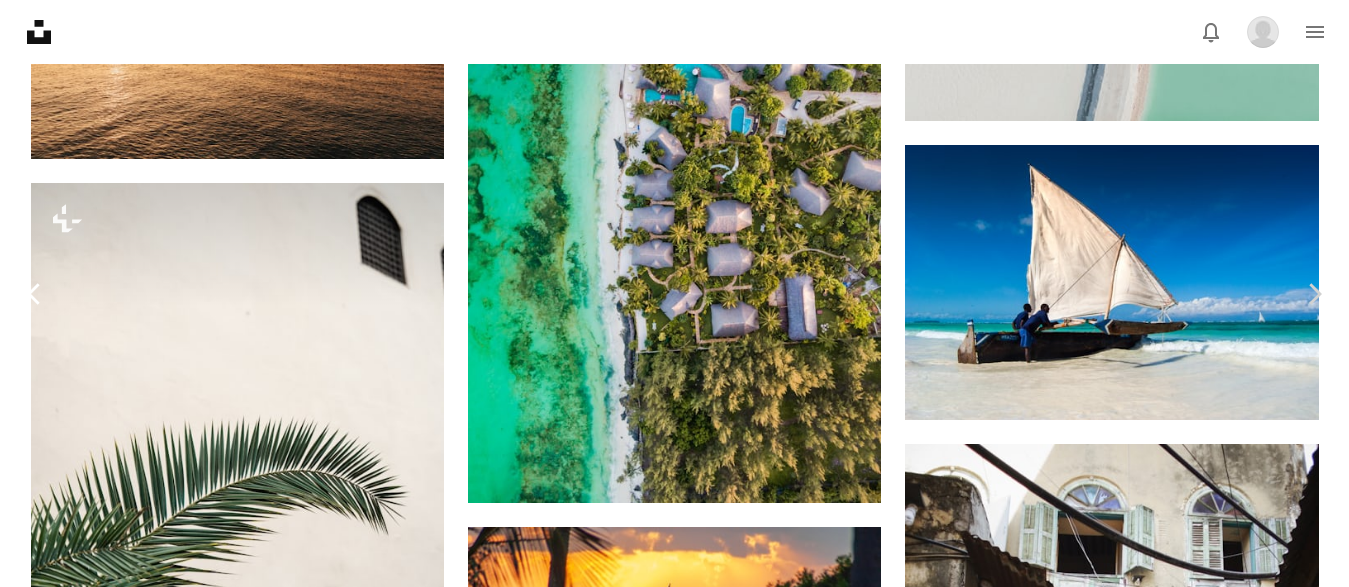 click on "Chevron left" at bounding box center [35, 294] 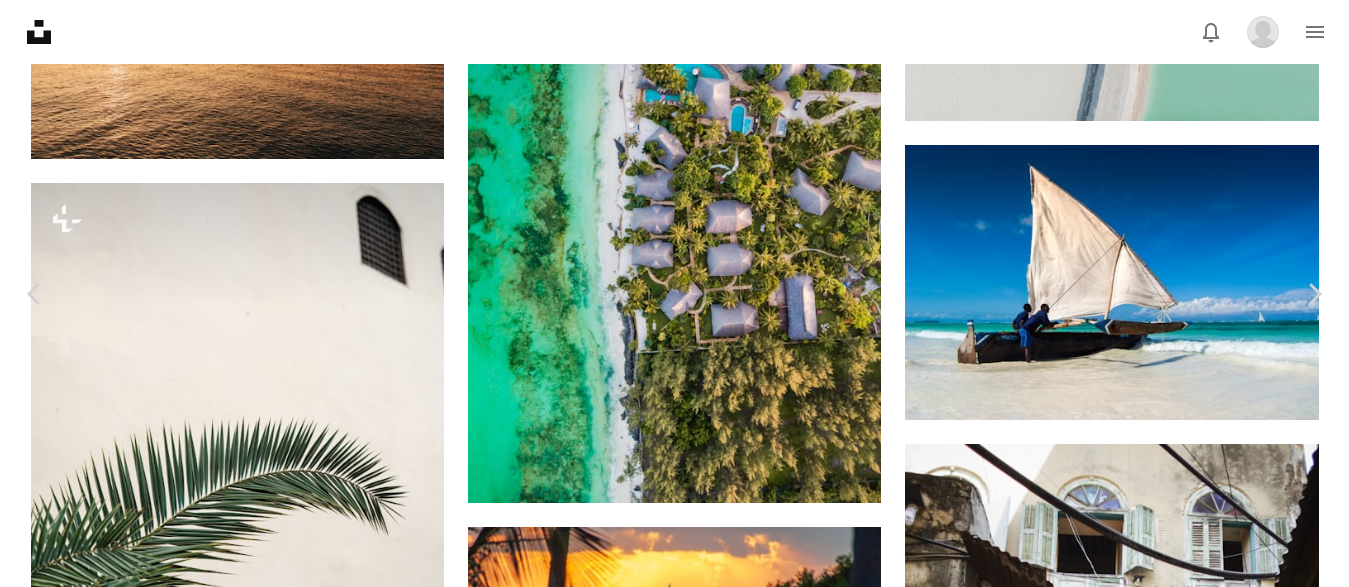 scroll, scrollTop: 0, scrollLeft: 0, axis: both 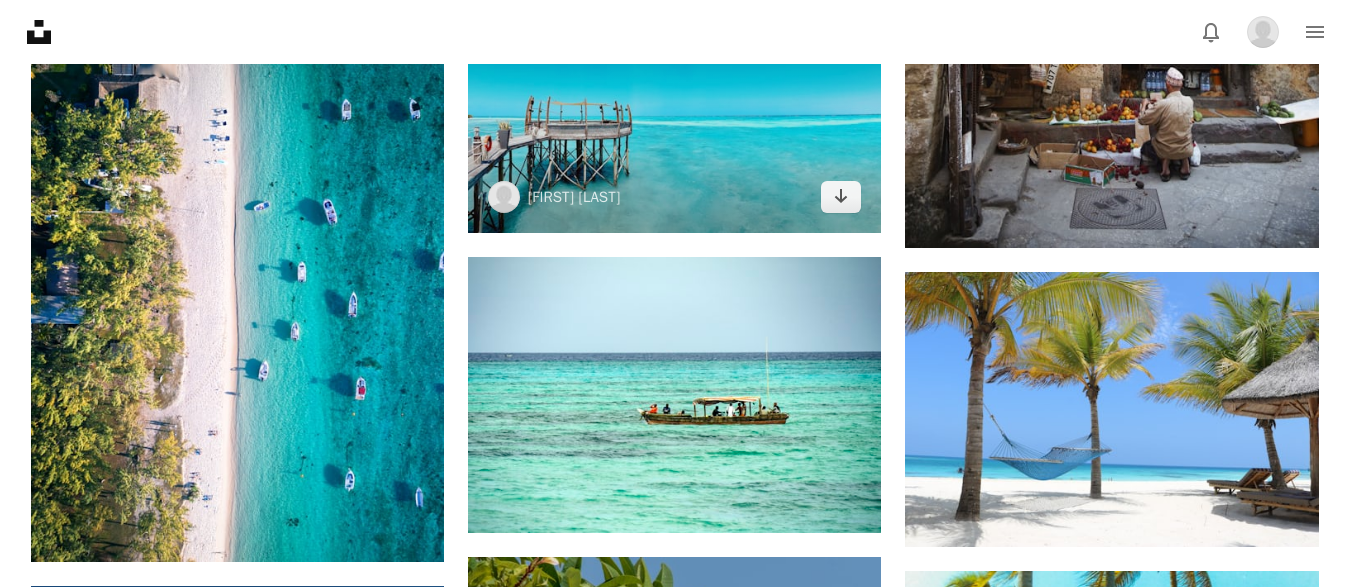 click at bounding box center [674, 121] 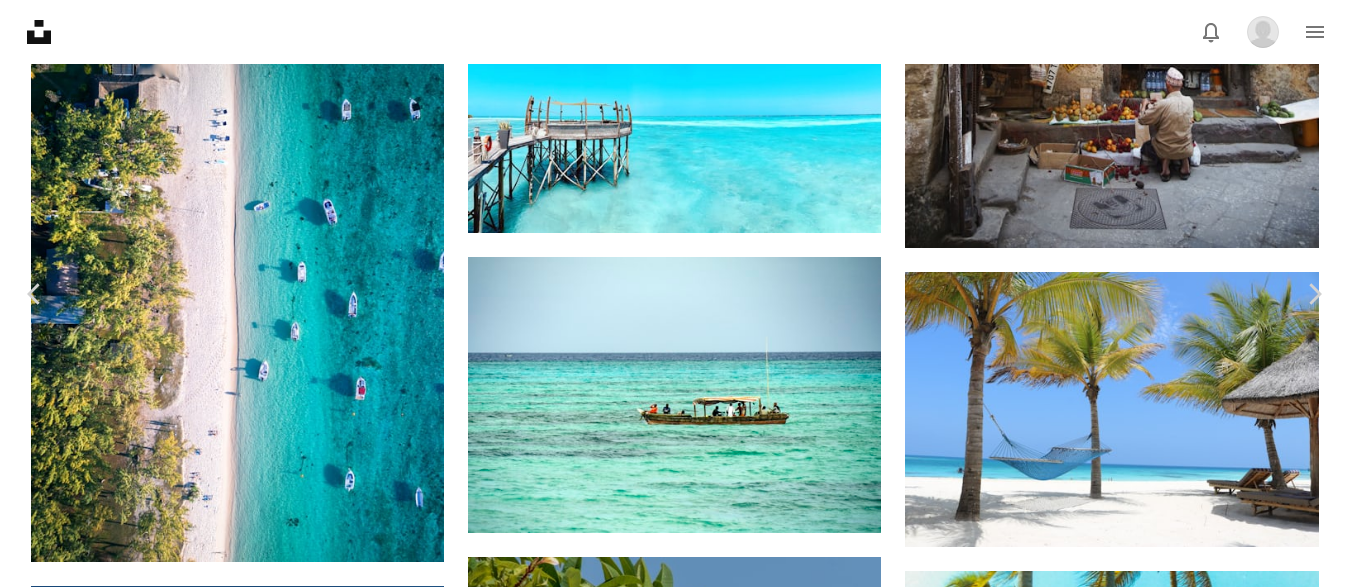 scroll, scrollTop: 120, scrollLeft: 0, axis: vertical 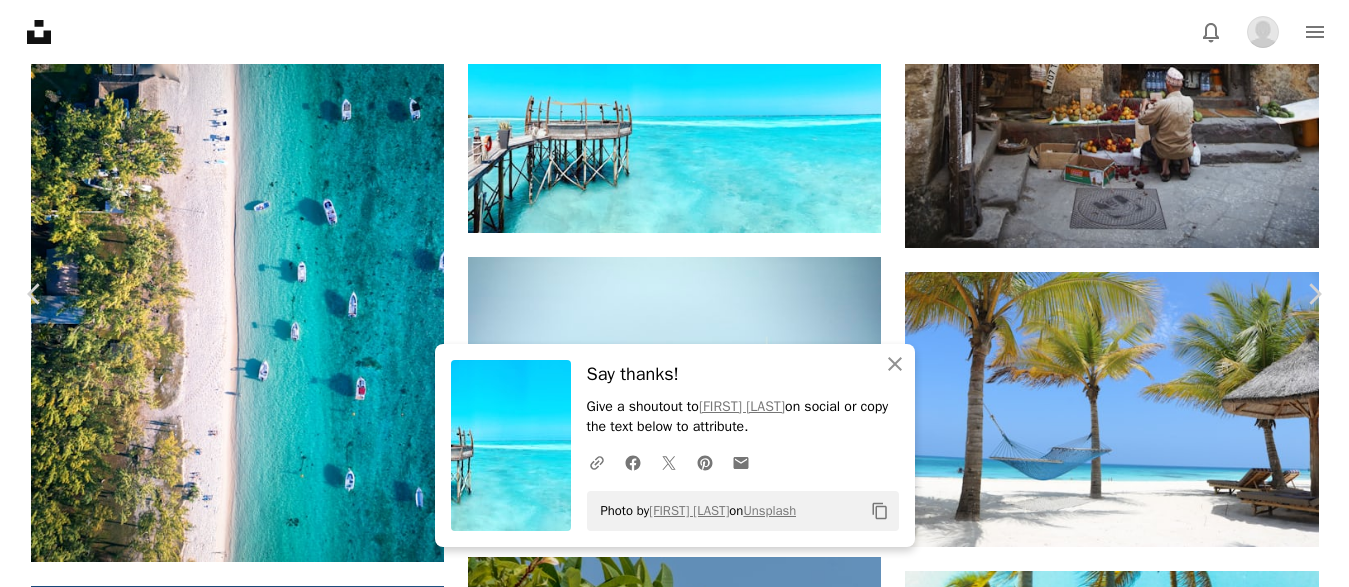 click on "An X shape" at bounding box center (20, 20) 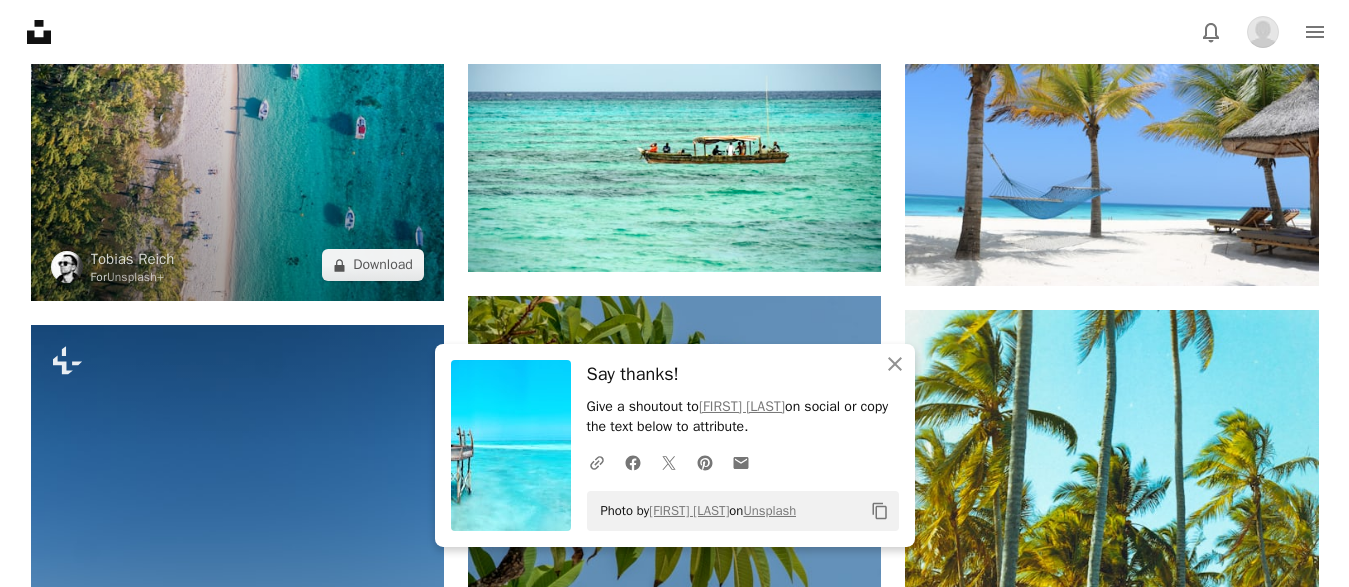 scroll, scrollTop: 4080, scrollLeft: 0, axis: vertical 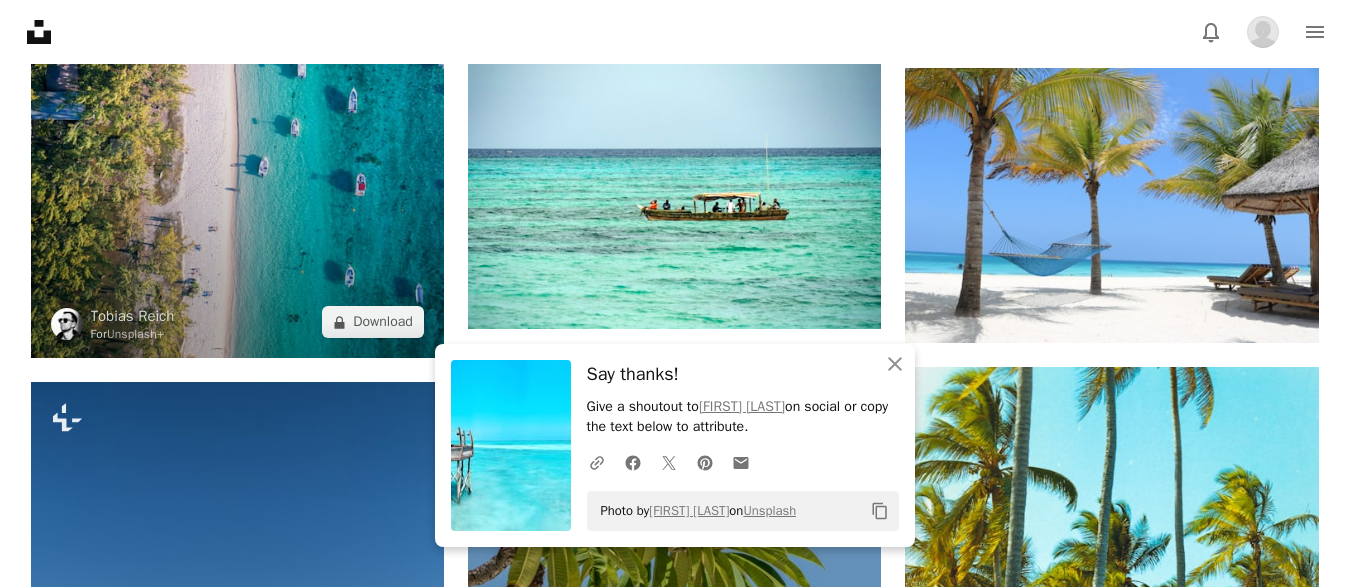 click at bounding box center [237, 82] 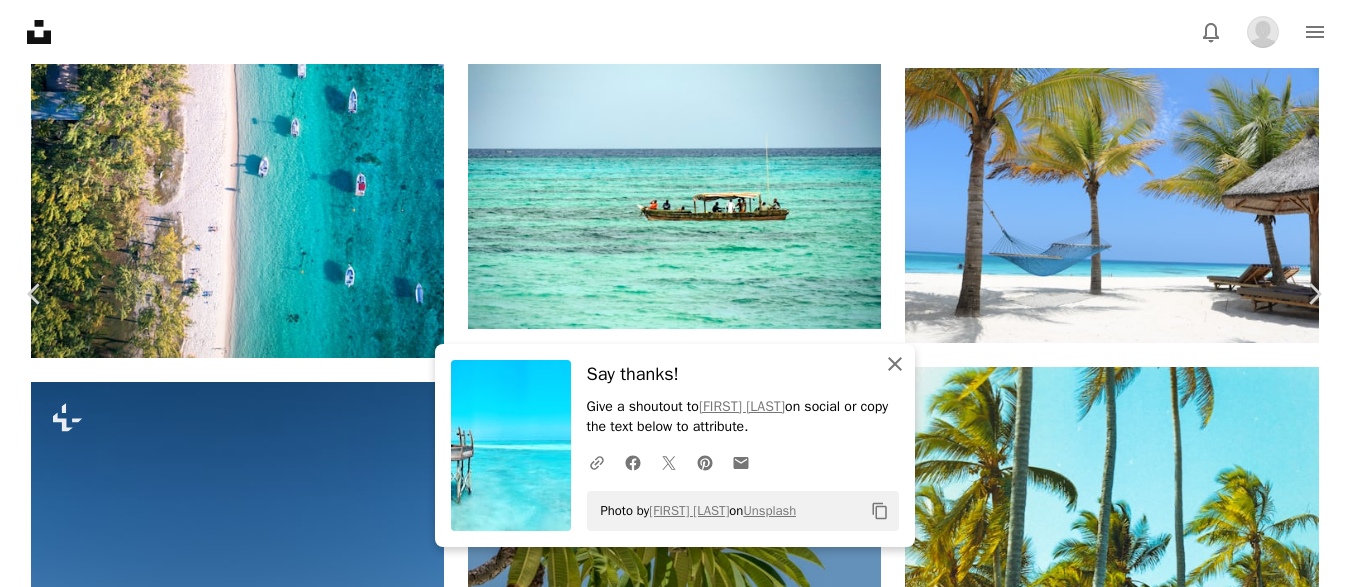 scroll, scrollTop: 120, scrollLeft: 0, axis: vertical 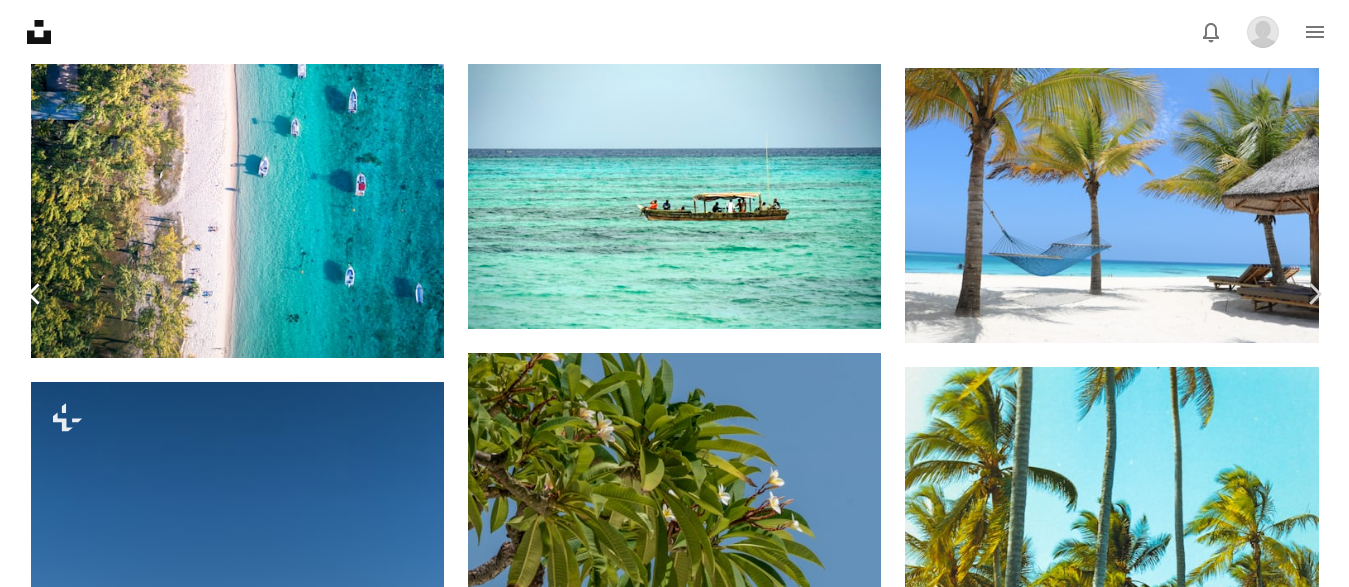 click on "Chevron left" at bounding box center [35, 294] 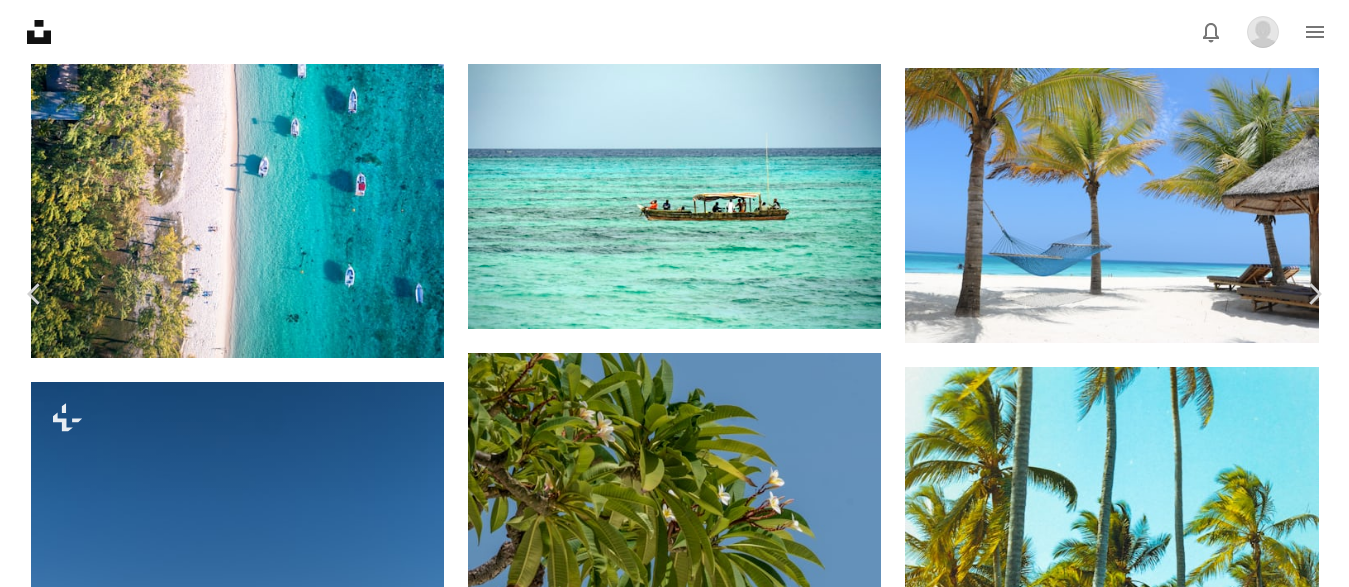scroll, scrollTop: 0, scrollLeft: 0, axis: both 